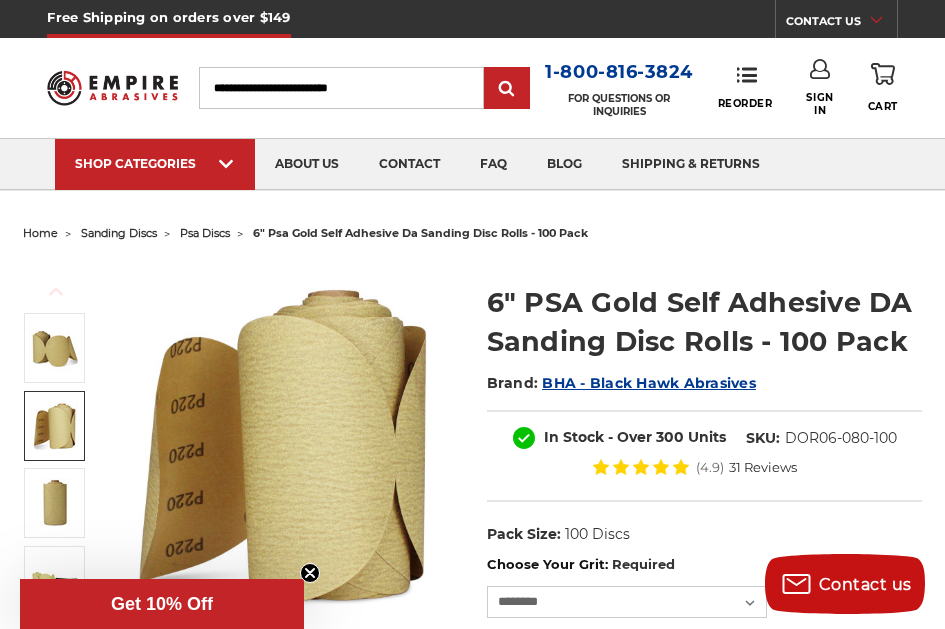 scroll, scrollTop: 0, scrollLeft: 0, axis: both 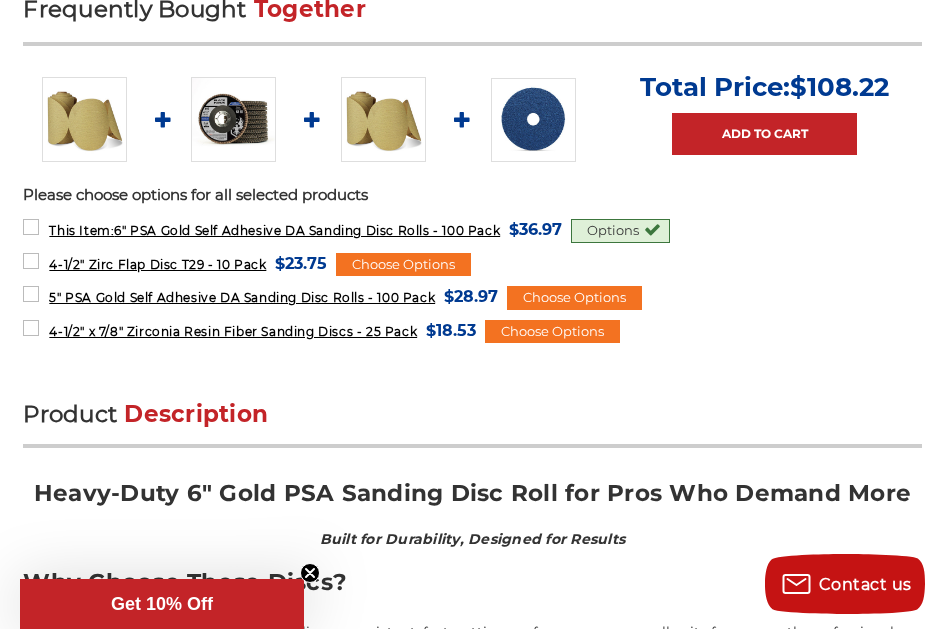 click on "Options" at bounding box center [620, 231] 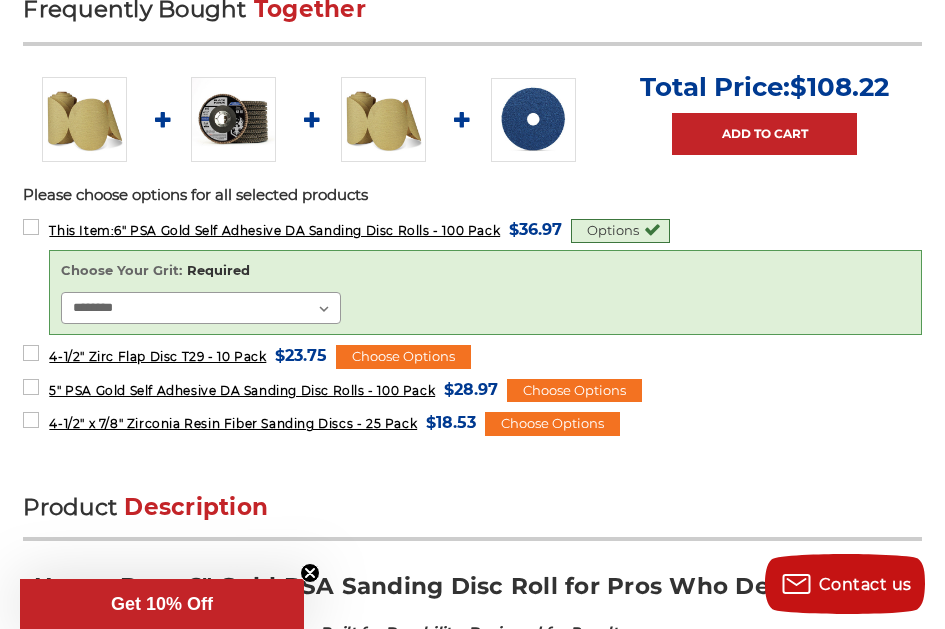 click on "*********" at bounding box center [0, 0] 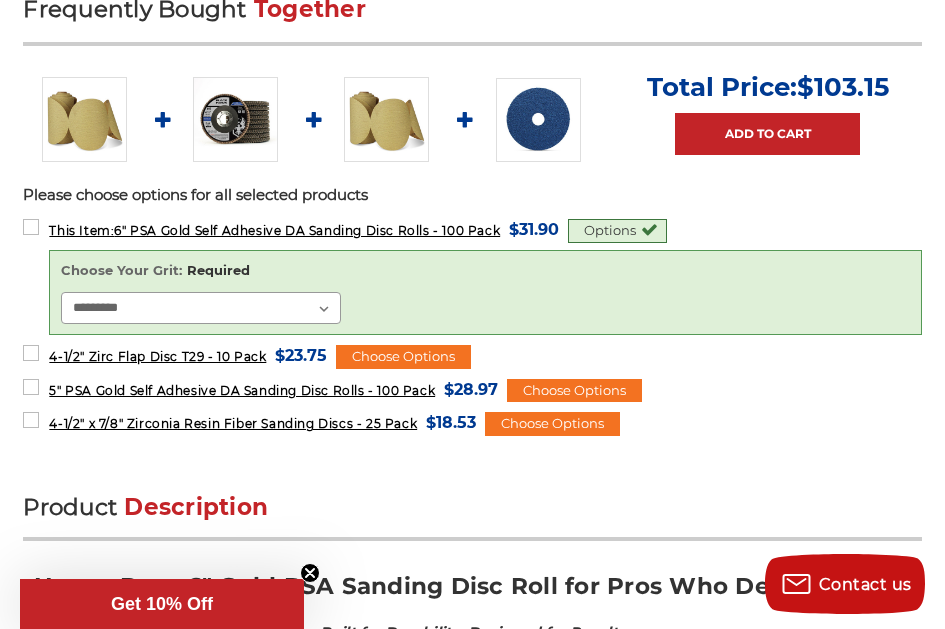 click on "**********" at bounding box center [201, 308] 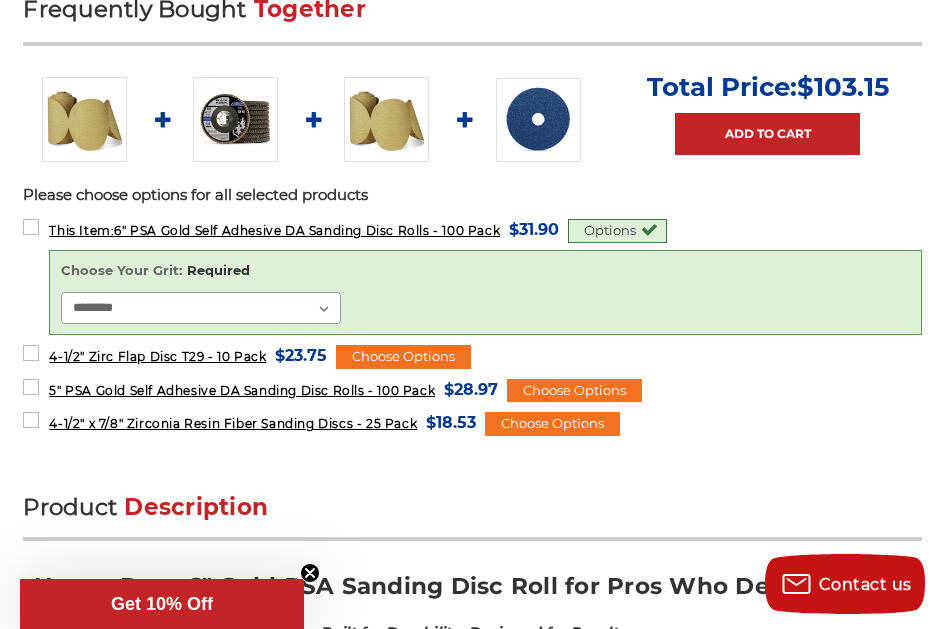 click on "********" at bounding box center [0, 0] 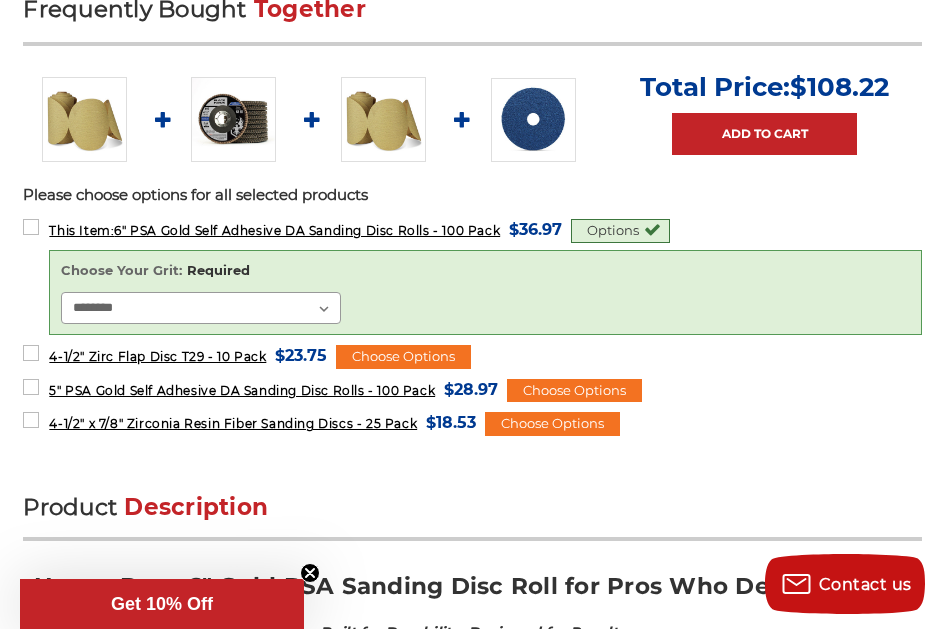 click on "**********" at bounding box center (201, 308) 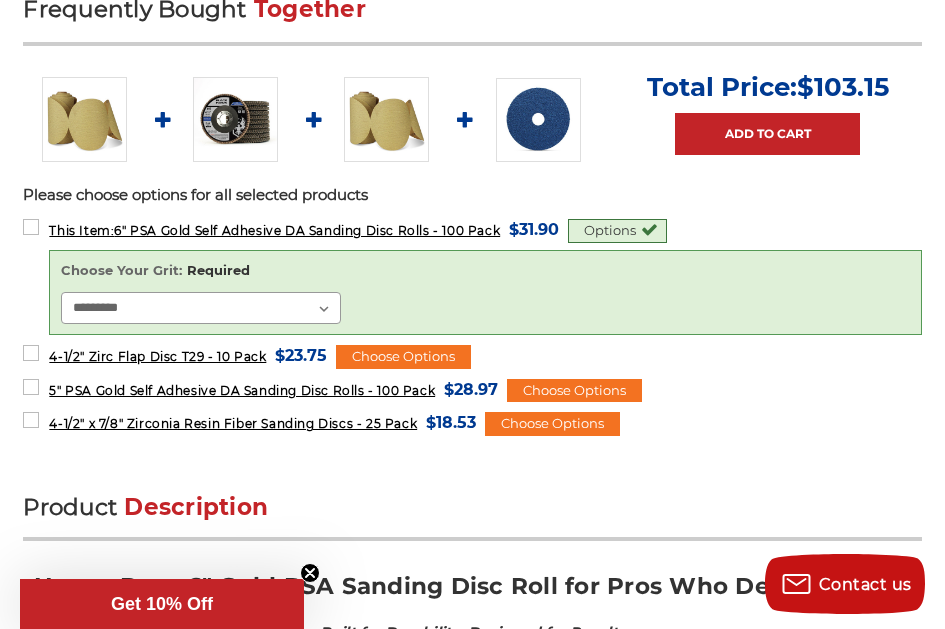 click on "**********" at bounding box center (201, 308) 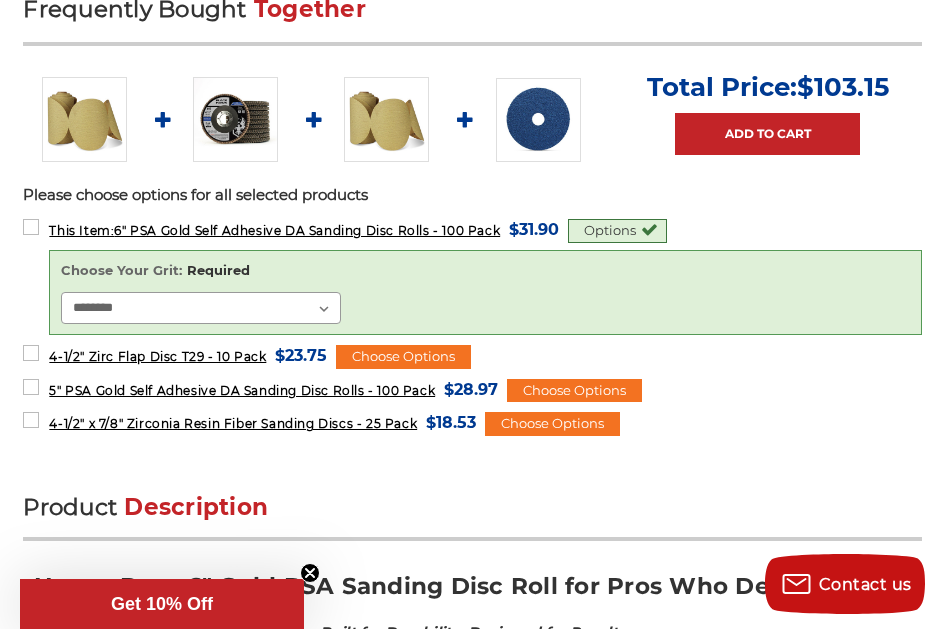 click on "*********" at bounding box center (0, 0) 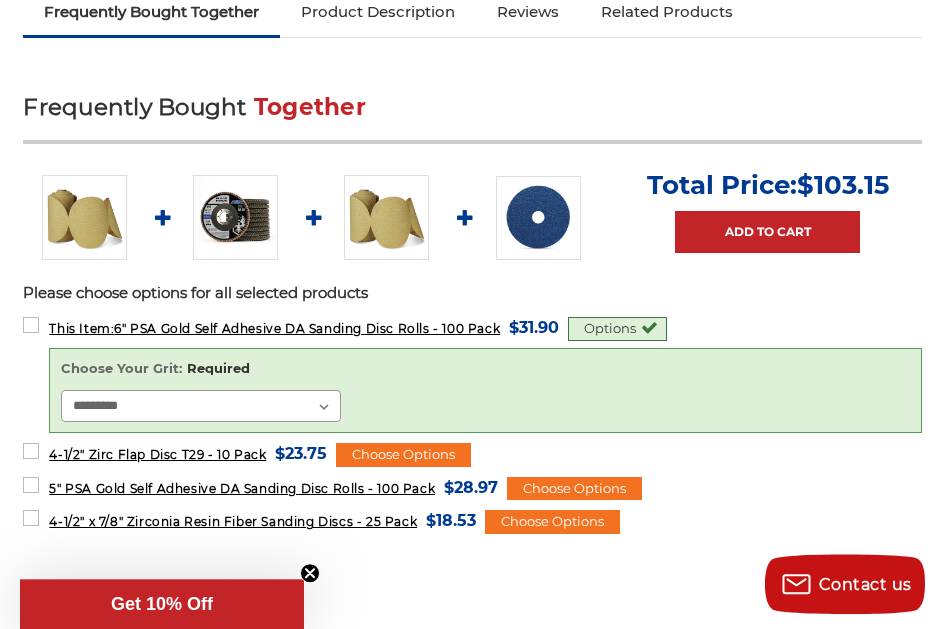 scroll, scrollTop: 918, scrollLeft: 0, axis: vertical 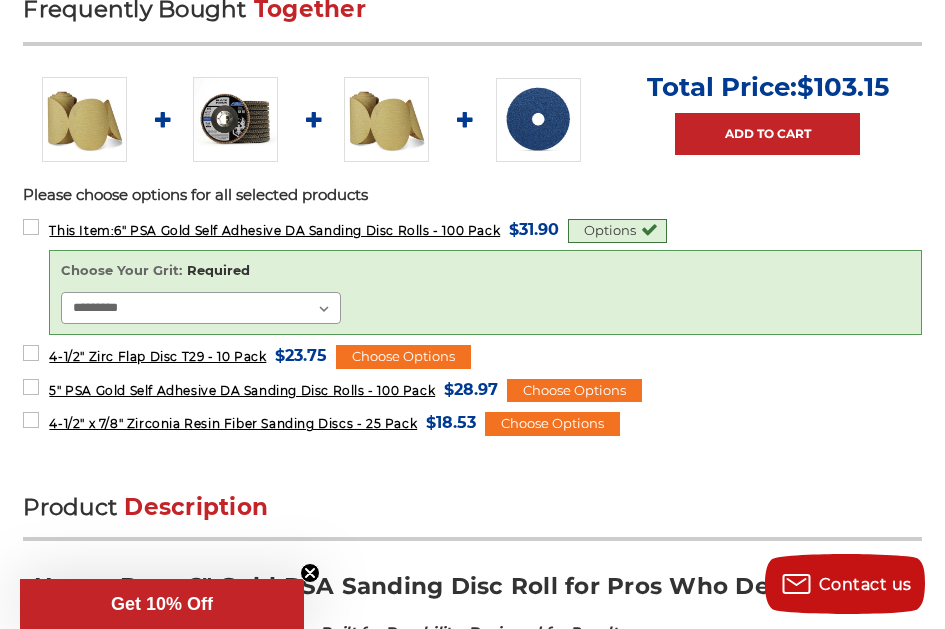 click on "**********" at bounding box center [201, 308] 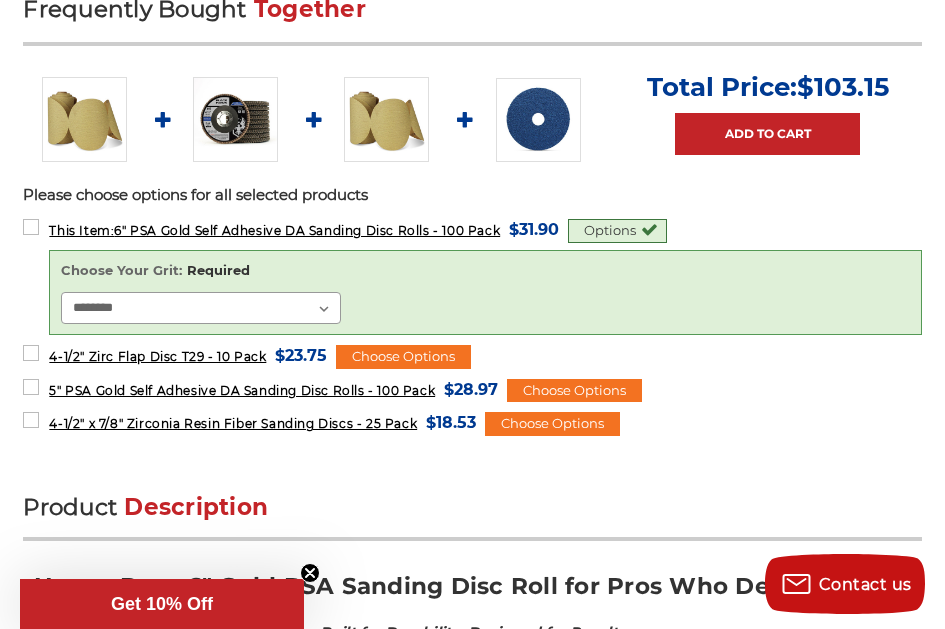 click on "*********" at bounding box center (0, 0) 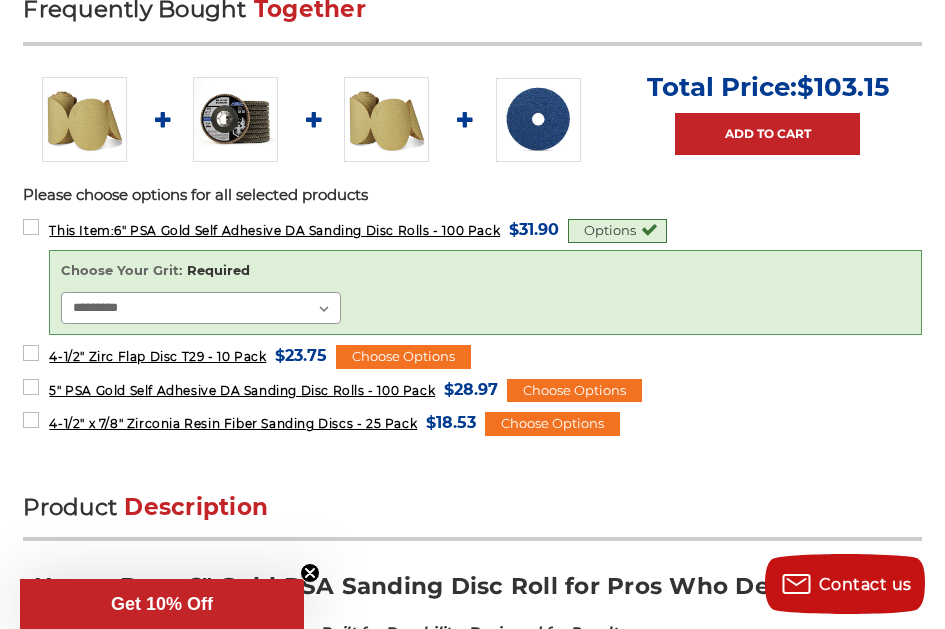 click on "**********" at bounding box center (201, 308) 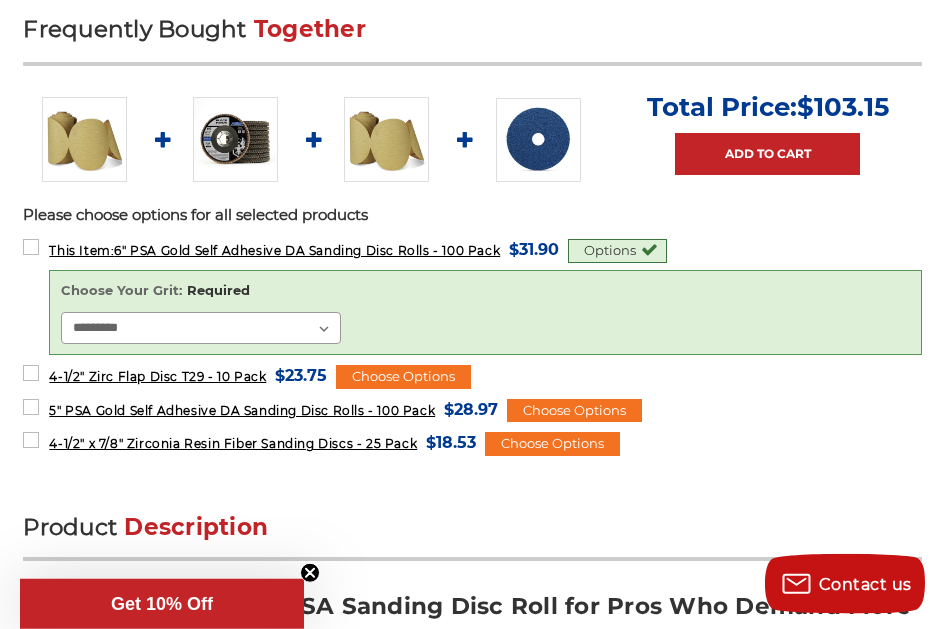 scroll, scrollTop: 918, scrollLeft: 0, axis: vertical 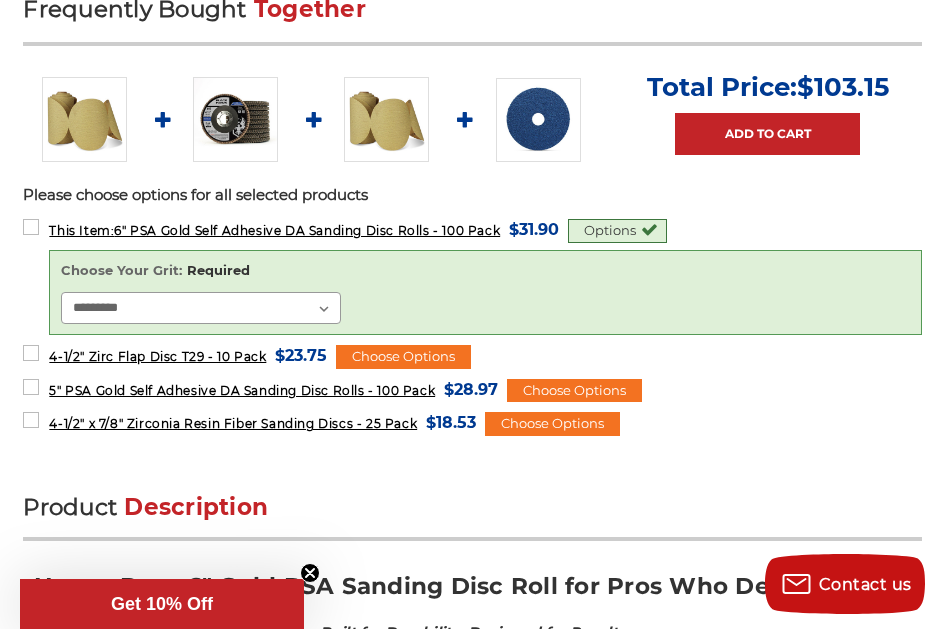 click on "**********" at bounding box center [201, 308] 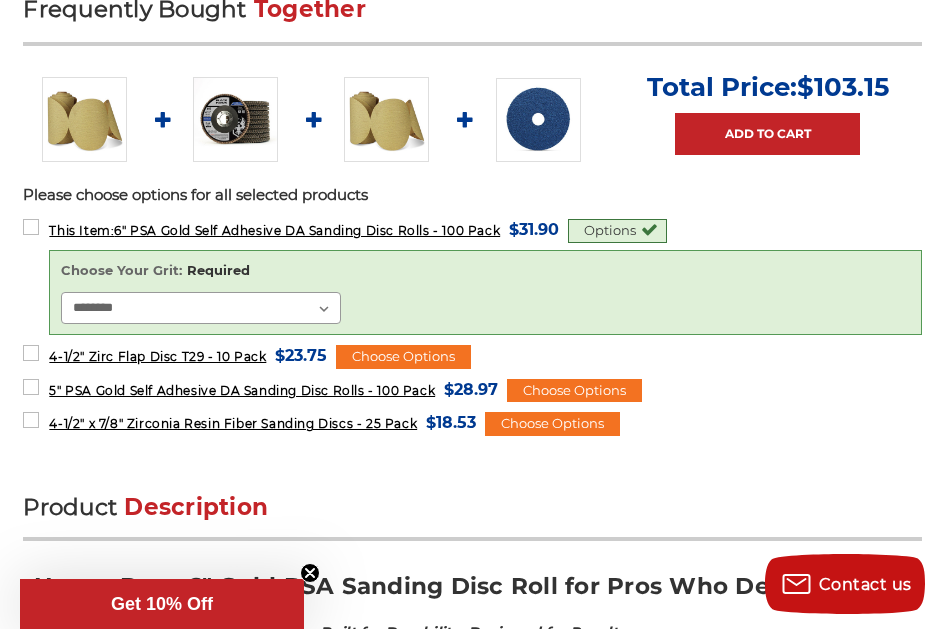 click on "*********" at bounding box center [0, 0] 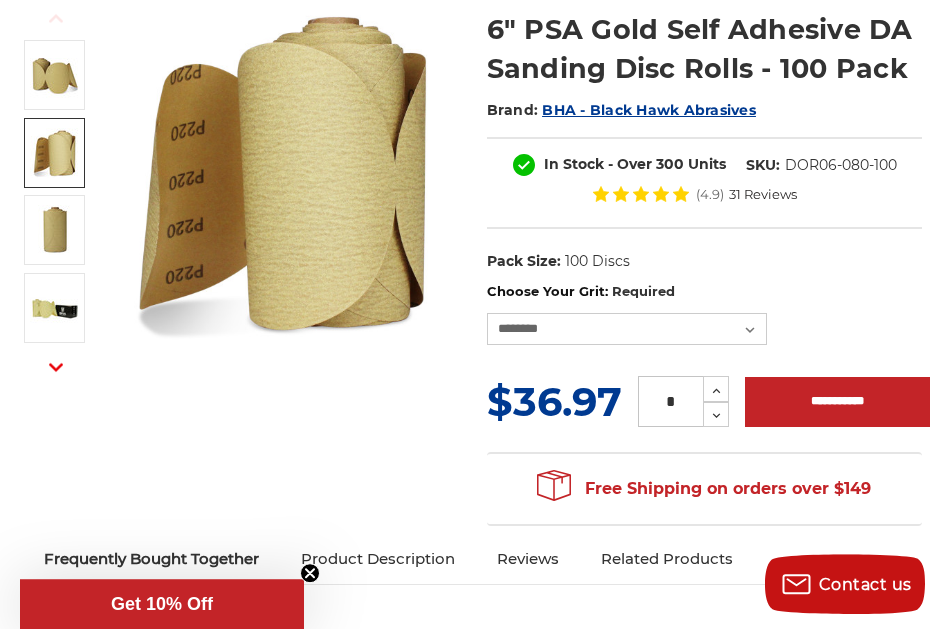 scroll, scrollTop: 306, scrollLeft: 0, axis: vertical 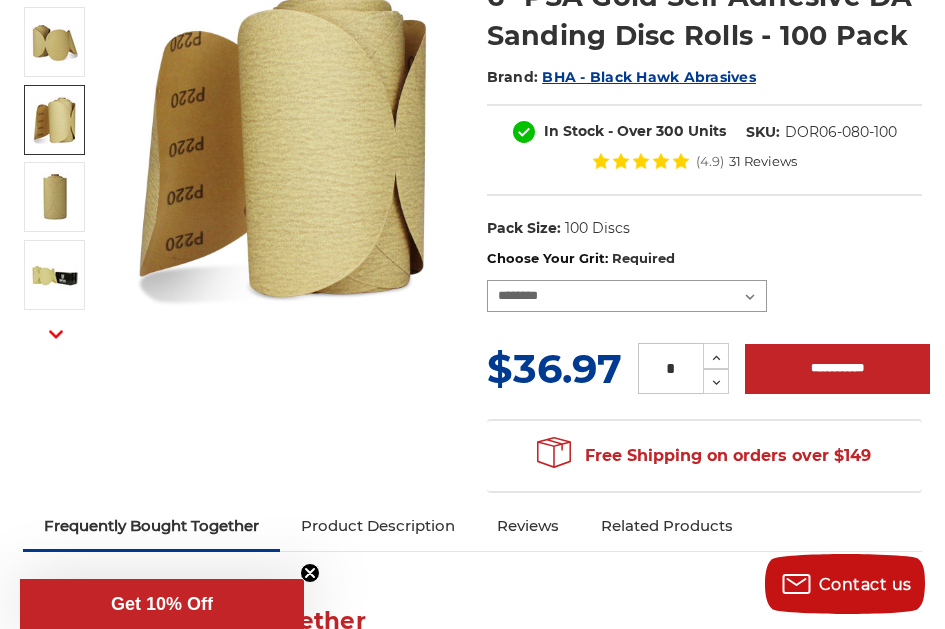 click on "**********" at bounding box center (627, 296) 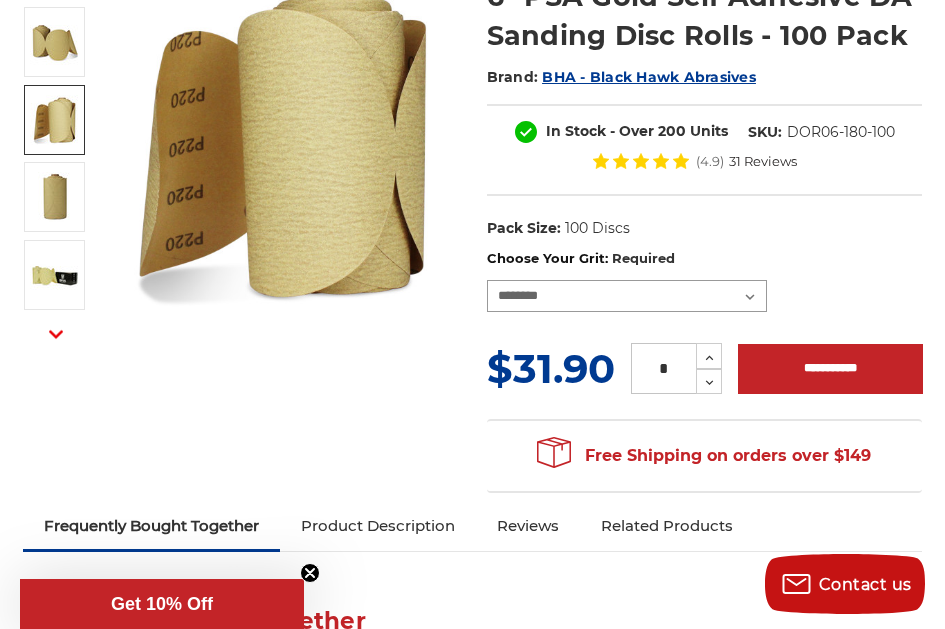click on "**********" at bounding box center [627, 296] 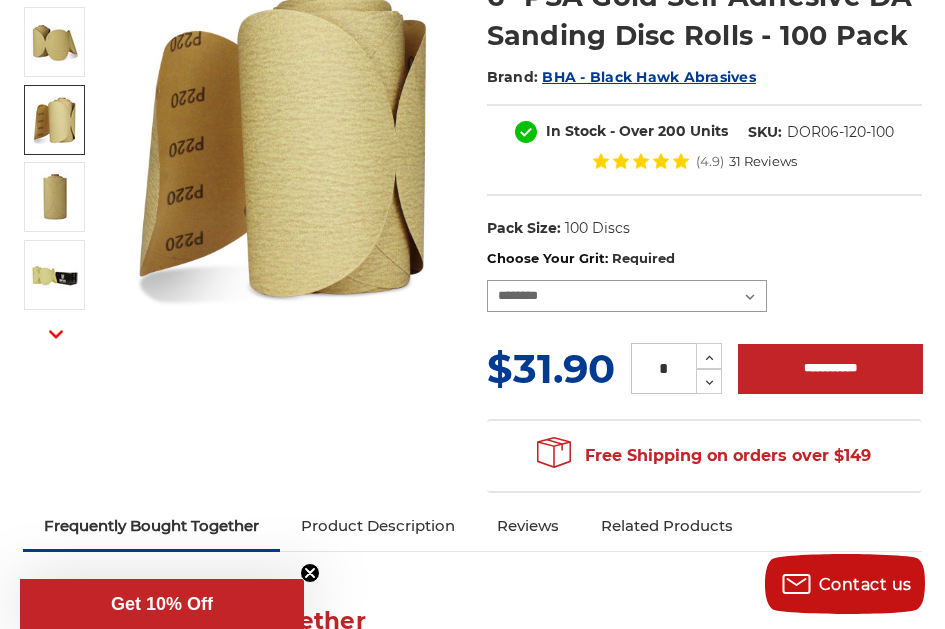 click on "**********" at bounding box center (627, 296) 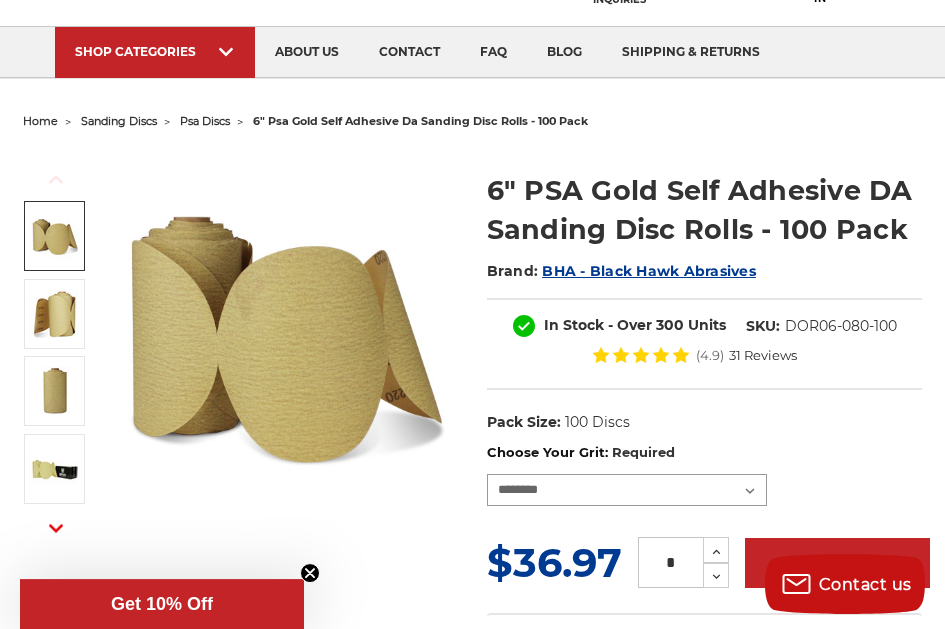 scroll, scrollTop: 102, scrollLeft: 0, axis: vertical 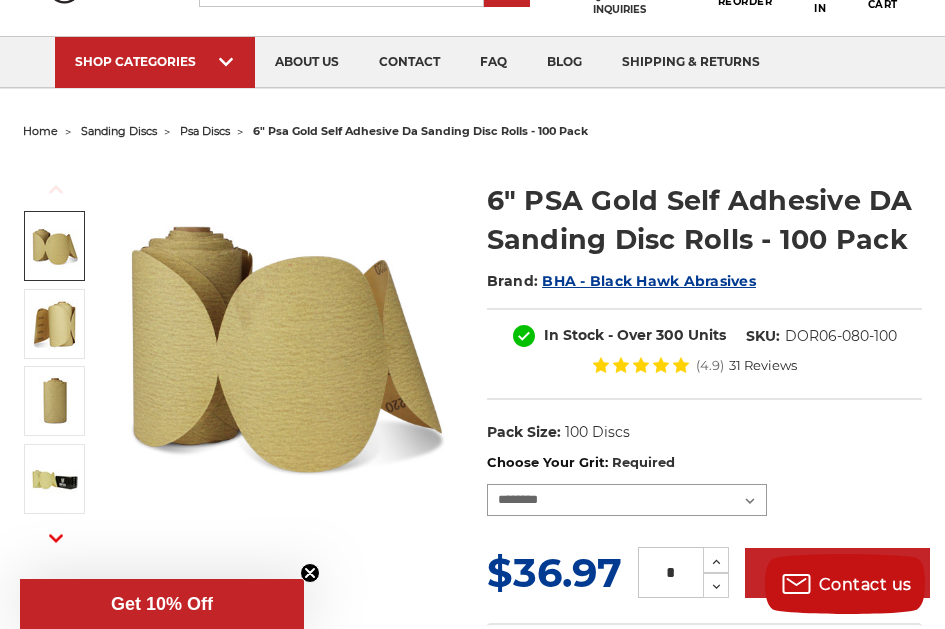 click on "**********" at bounding box center [627, 500] 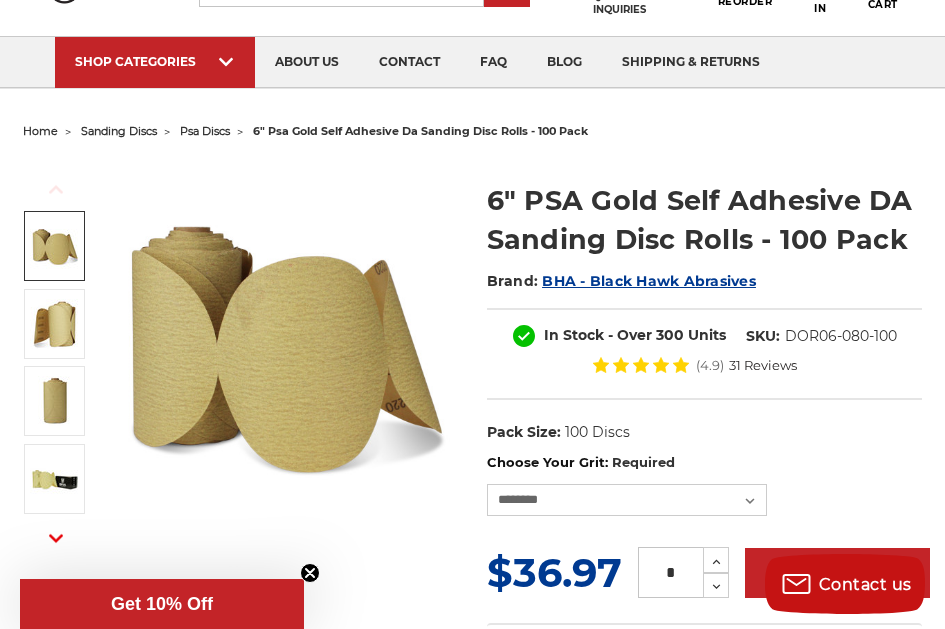 click on "UPC:
Pack Size:
100 Discs
Size:
6"
Tool:
Orbital Sander / DA
Material:
Aluminum Oxide" at bounding box center (704, 432) 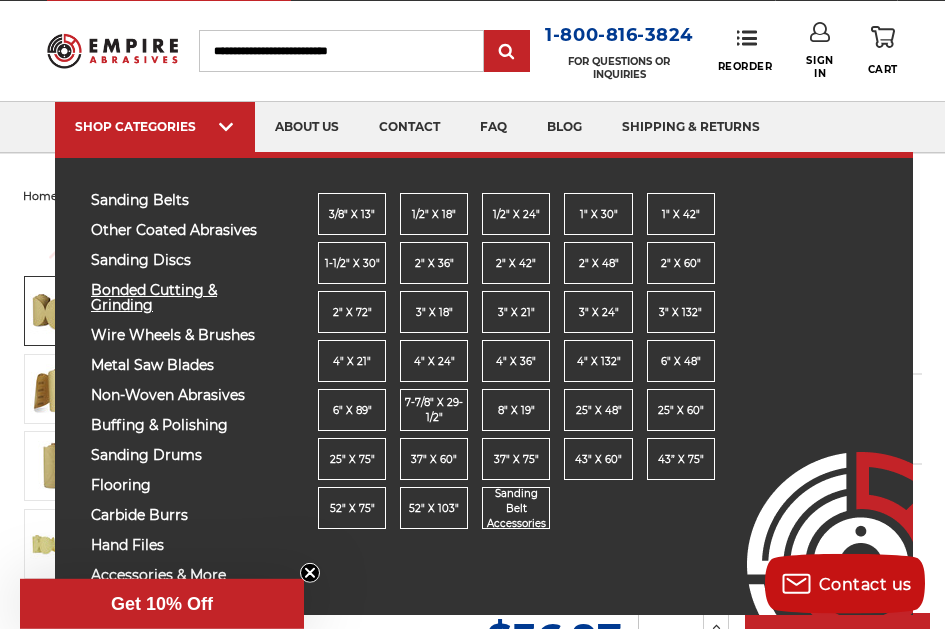 scroll, scrollTop: 0, scrollLeft: 0, axis: both 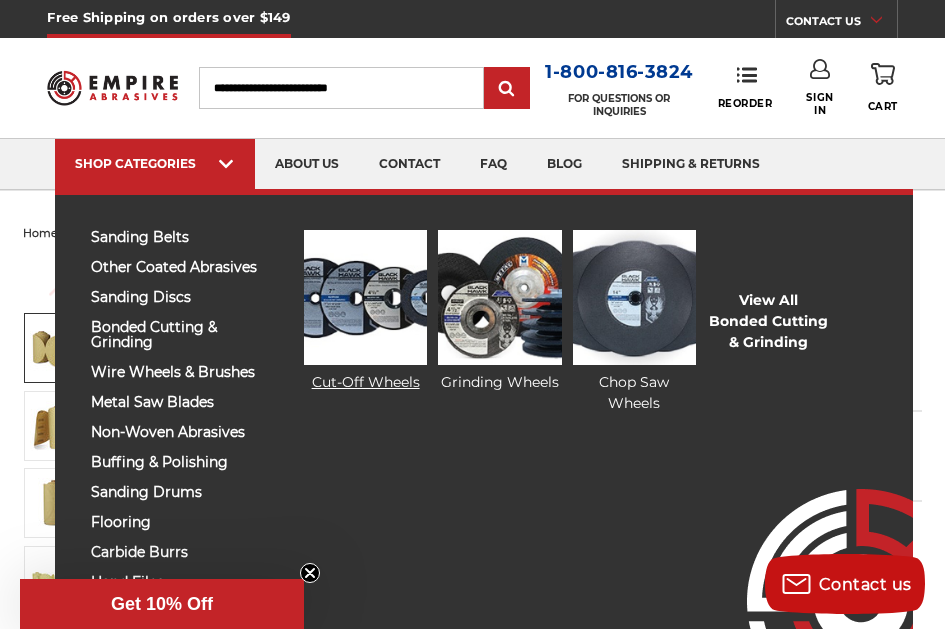 click at bounding box center [365, 297] 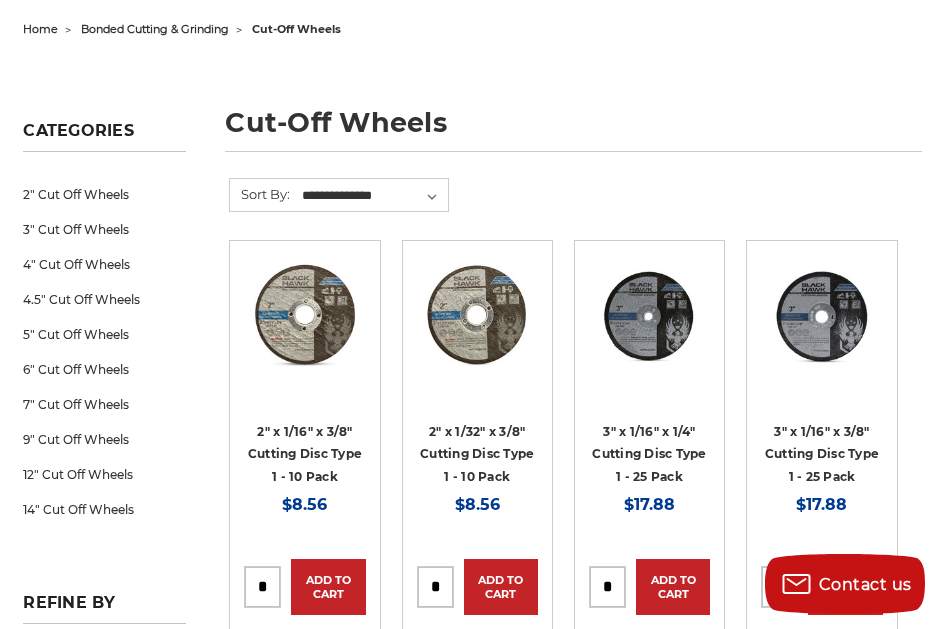 scroll, scrollTop: 204, scrollLeft: 0, axis: vertical 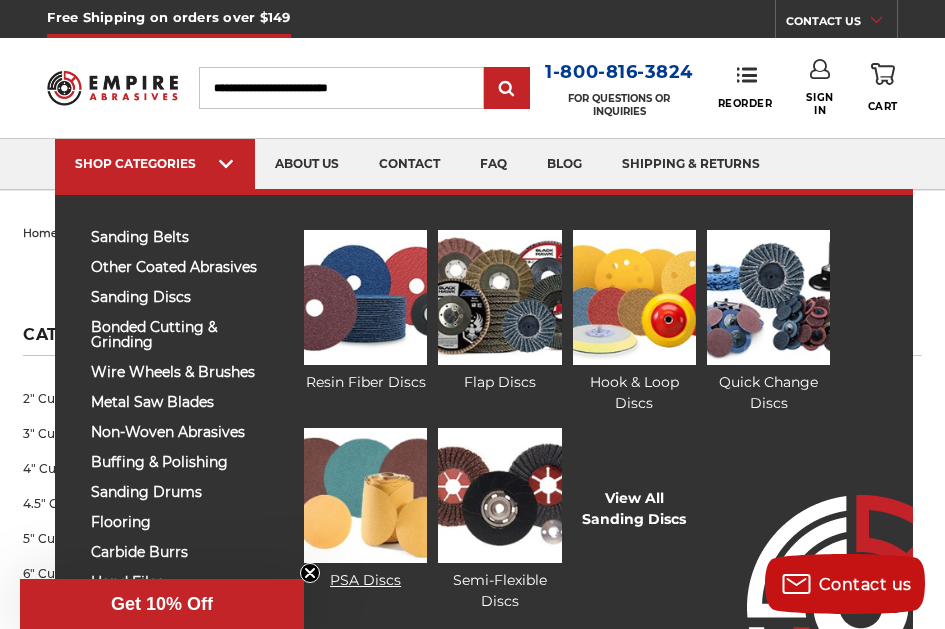 click at bounding box center [365, 495] 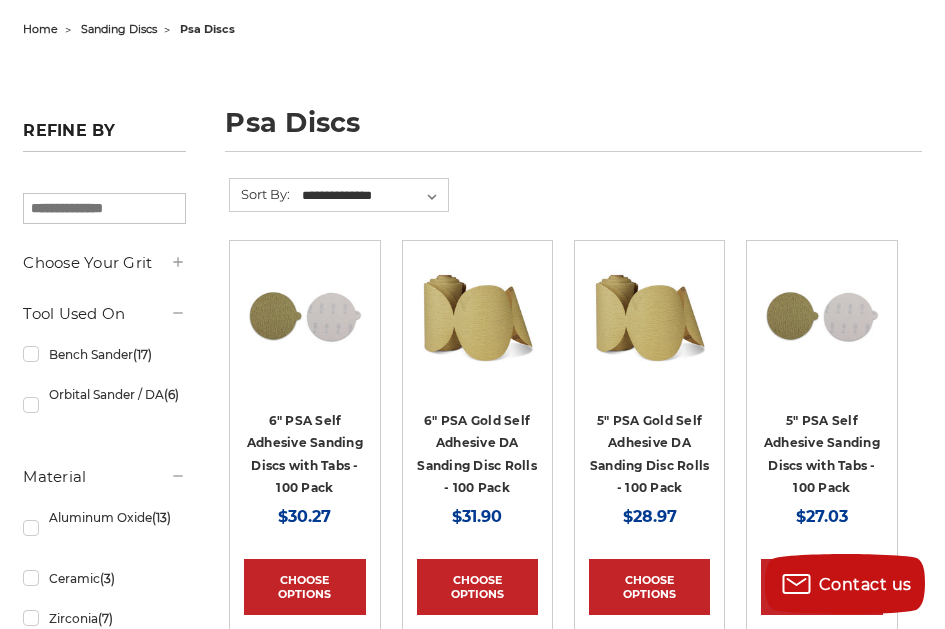 scroll, scrollTop: 204, scrollLeft: 0, axis: vertical 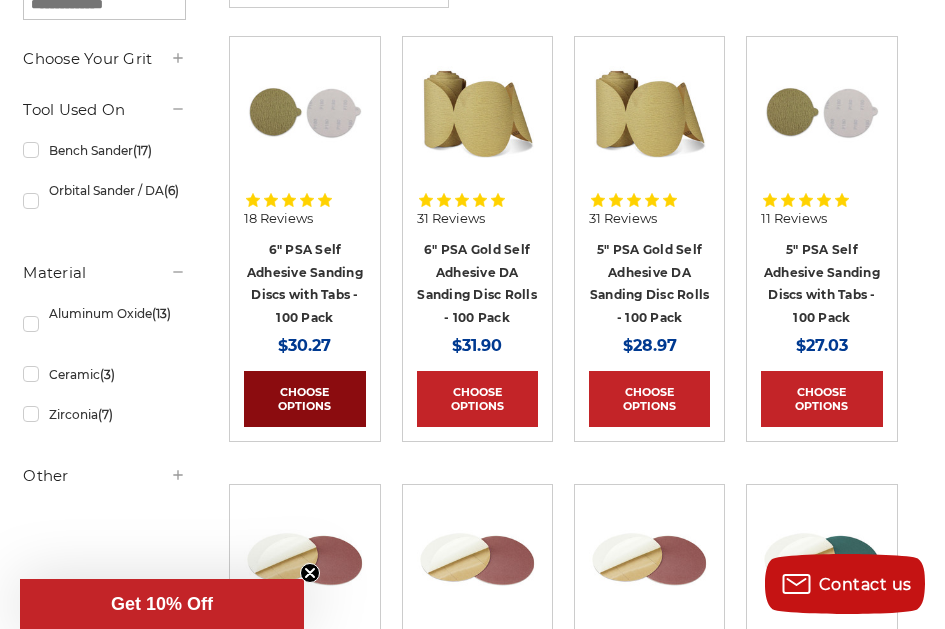 click on "Choose Options" at bounding box center (304, 399) 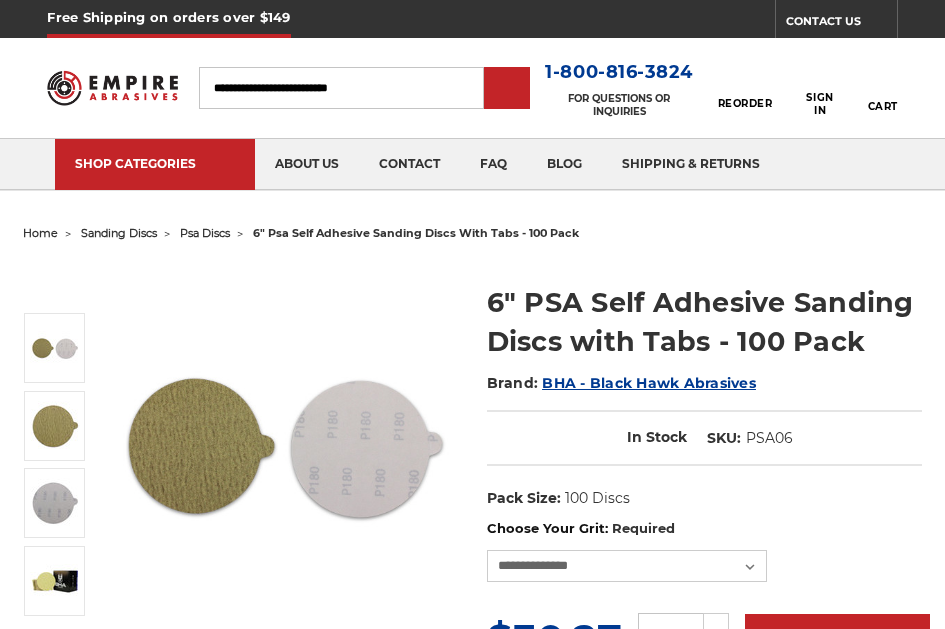 scroll, scrollTop: 0, scrollLeft: 0, axis: both 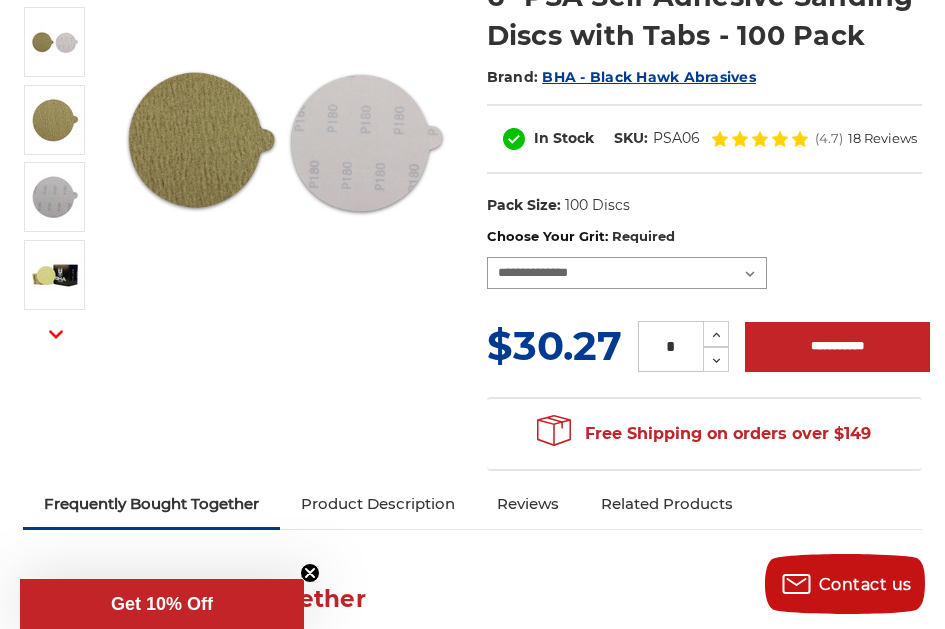 click on "**********" at bounding box center [627, 273] 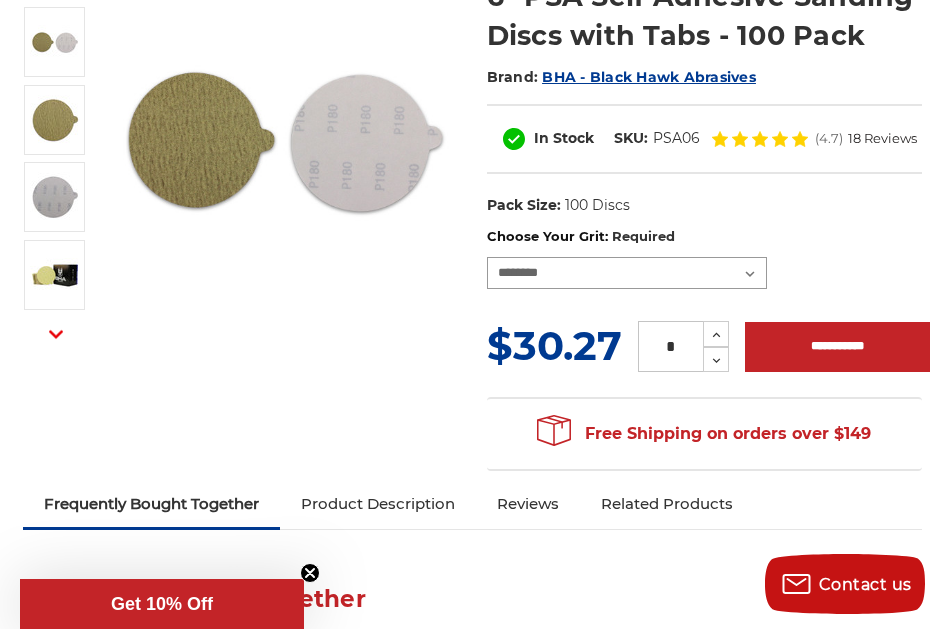 click on "*********" at bounding box center (0, 0) 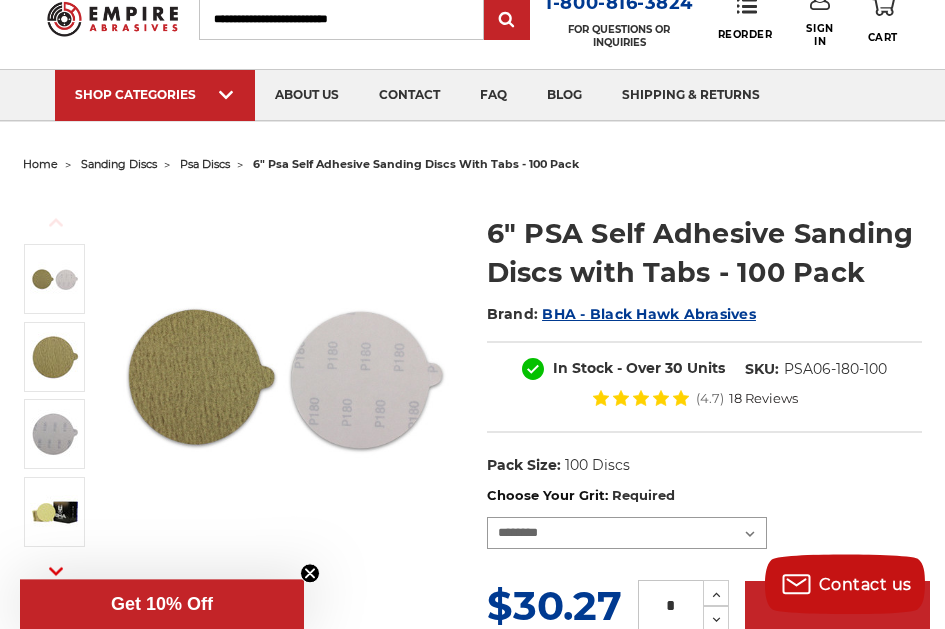 scroll, scrollTop: 0, scrollLeft: 0, axis: both 